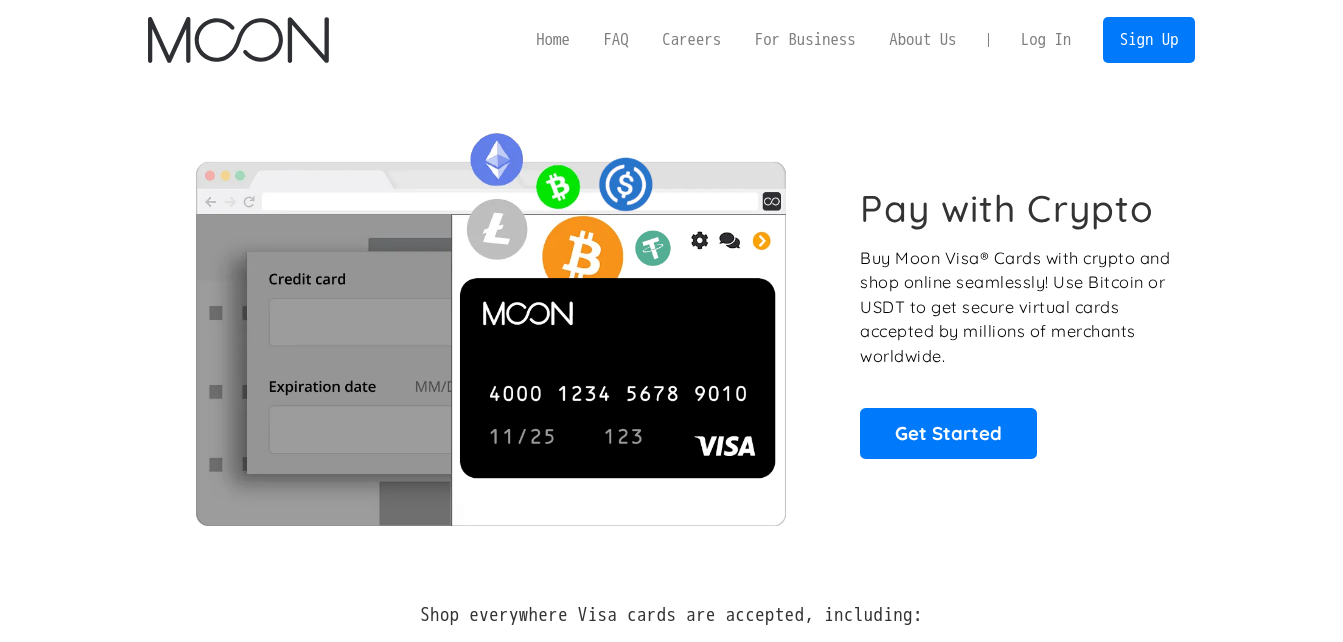 scroll, scrollTop: 0, scrollLeft: 0, axis: both 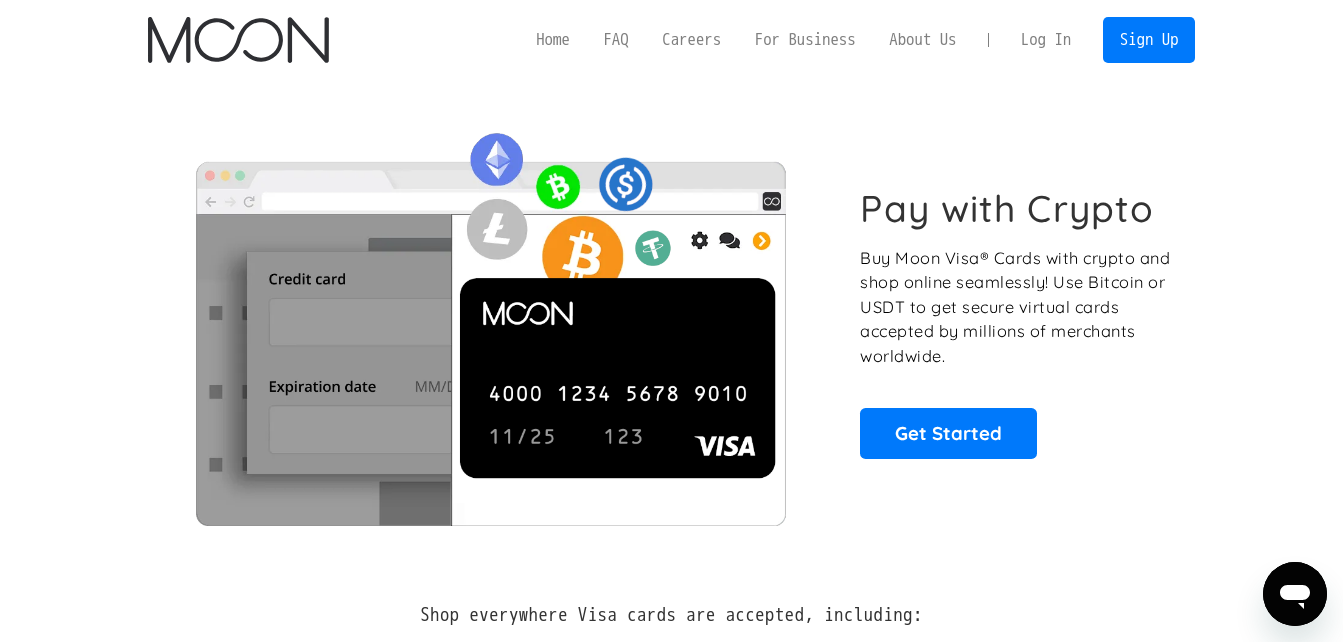 click on "Pay with Crypto" at bounding box center (1007, 208) 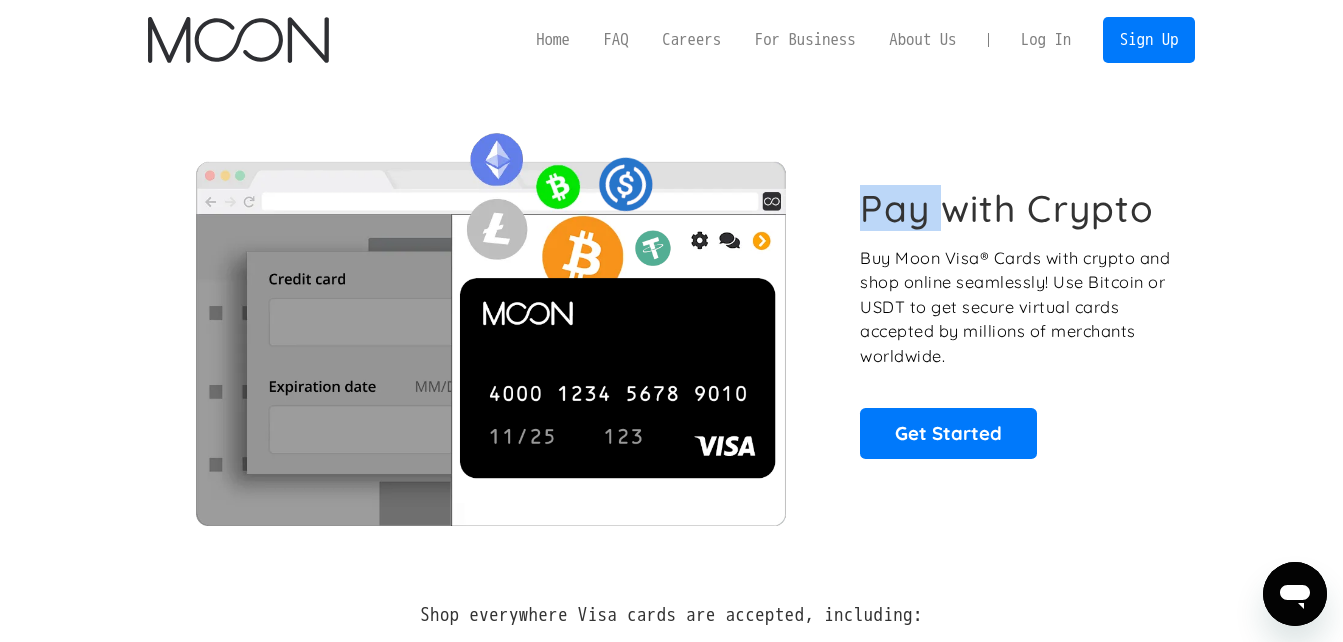 click on "Pay with Crypto" at bounding box center (1007, 208) 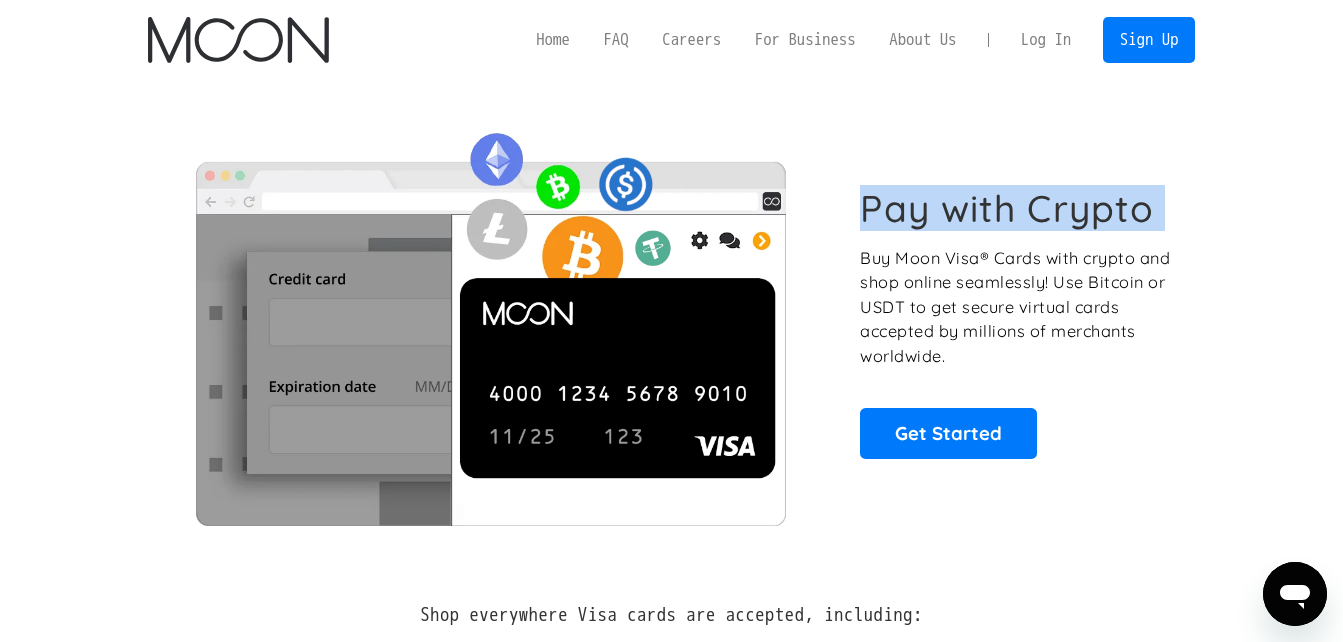 click on "Pay with Crypto" at bounding box center (1007, 208) 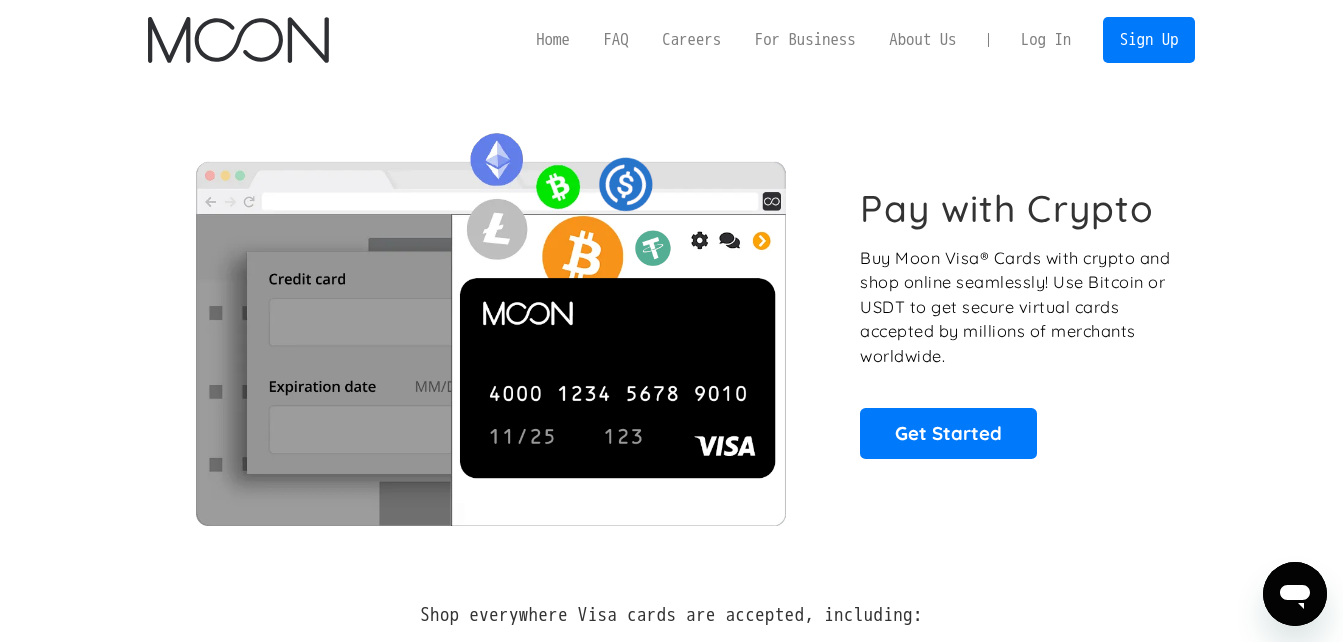 click on "Pay with Crypto Buy Moon Visa® Cards with crypto and shop online seamlessly! Use Bitcoin or USDT to get secure virtual cards accepted by millions of merchants worldwide. Get Started" at bounding box center [671, 322] 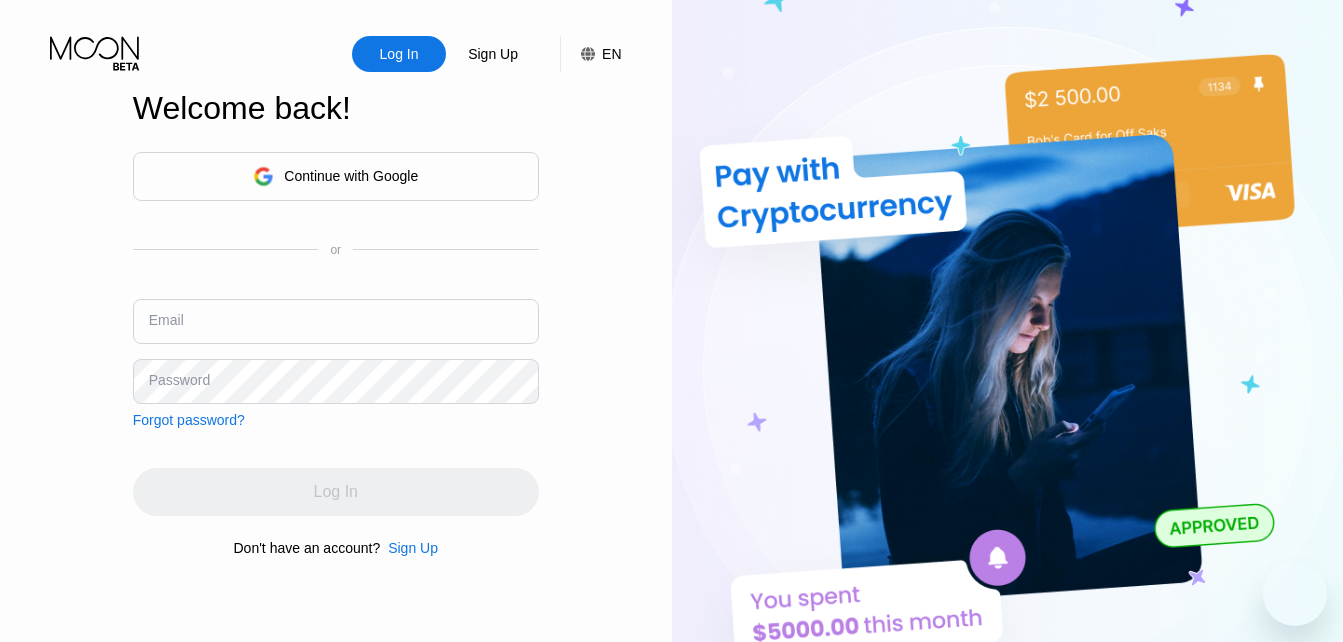 scroll, scrollTop: 0, scrollLeft: 0, axis: both 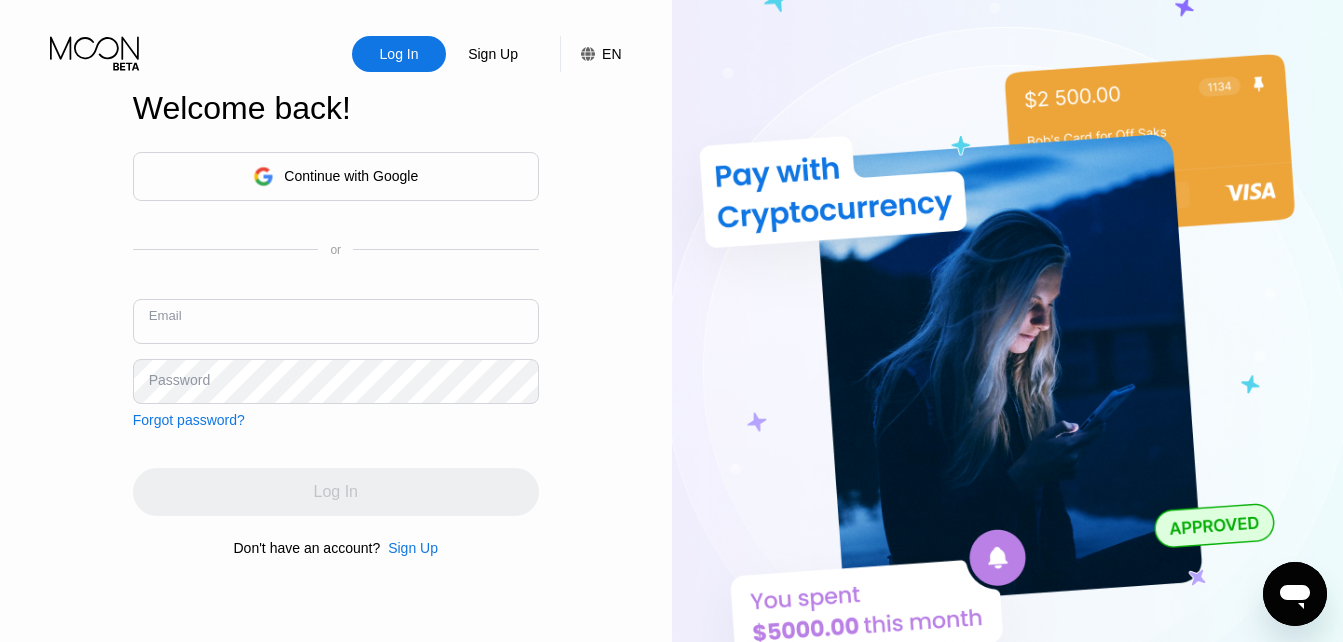 click at bounding box center [336, 321] 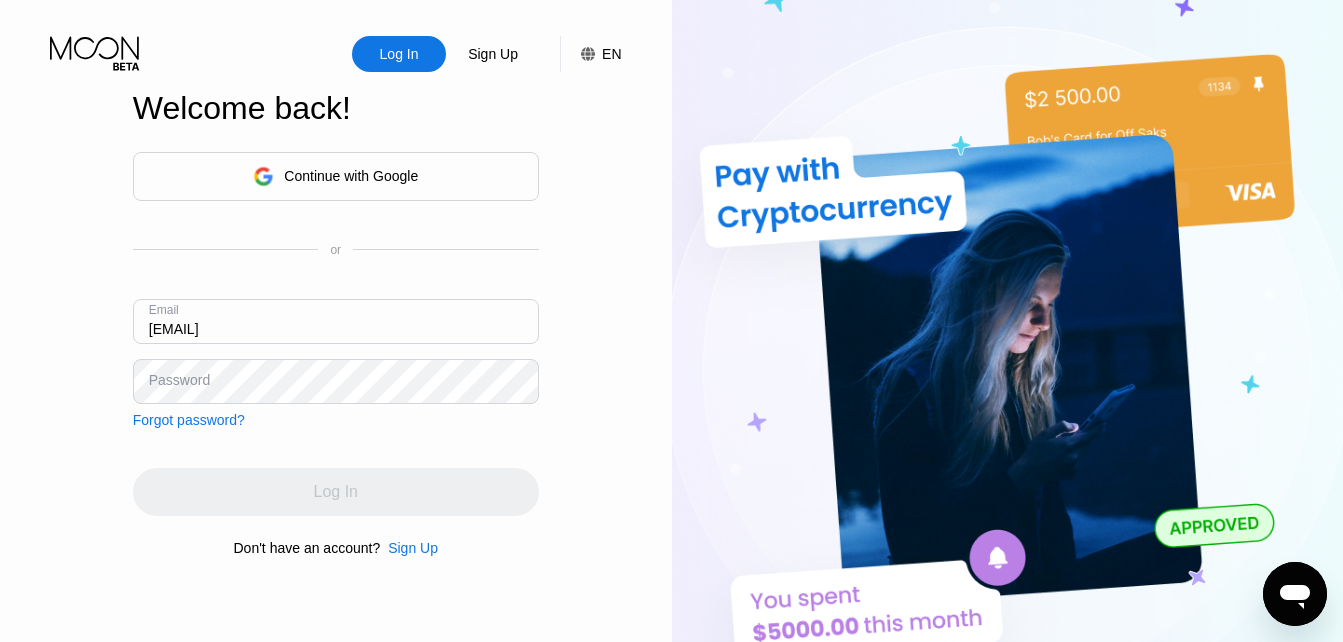 type on "[EMAIL]" 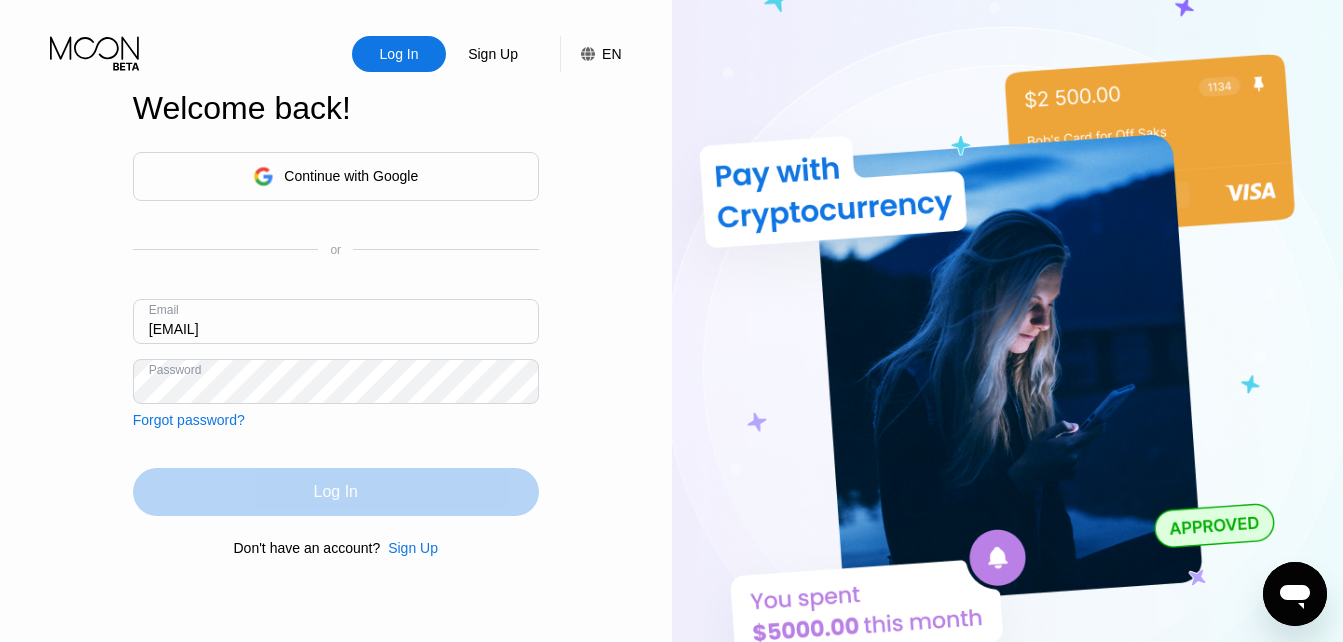 click on "Log In" at bounding box center (336, 492) 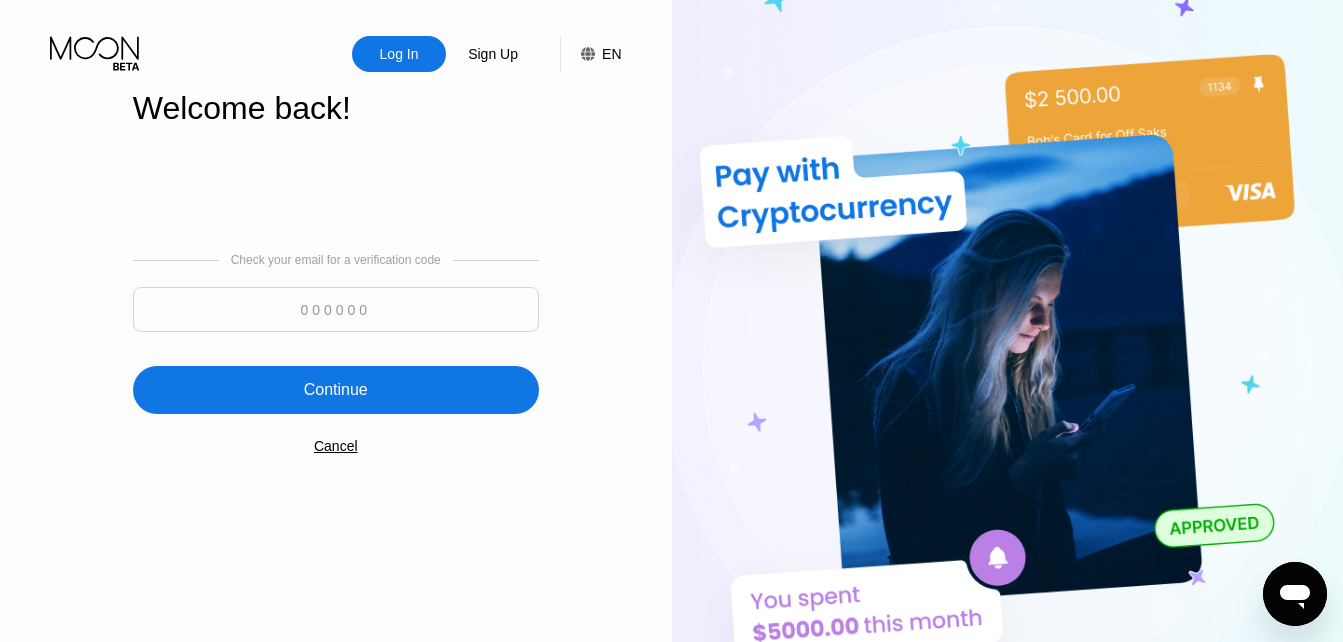 click at bounding box center [336, 309] 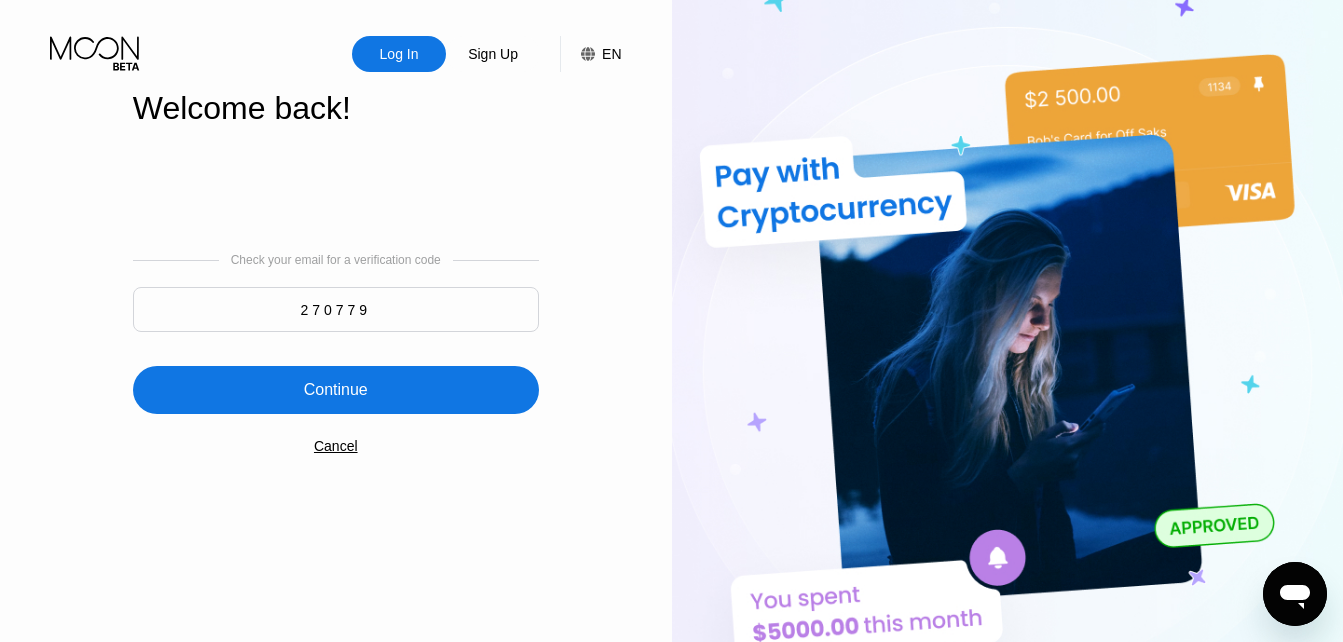 type on "270779" 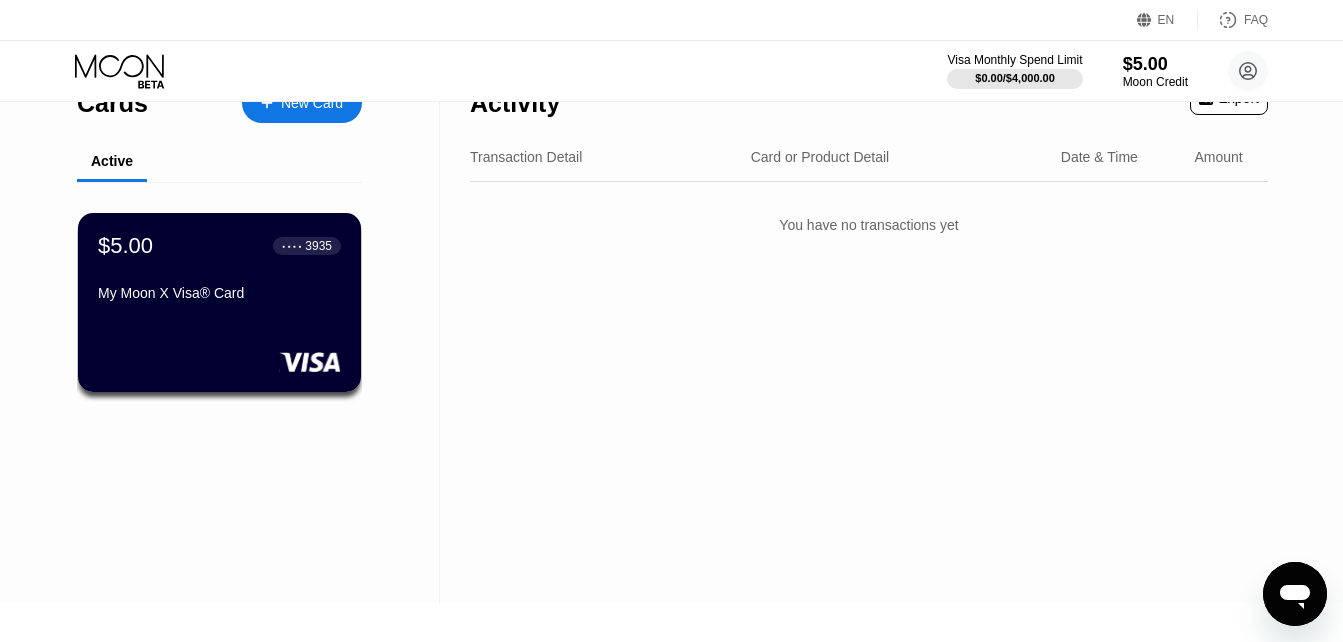 scroll, scrollTop: 0, scrollLeft: 0, axis: both 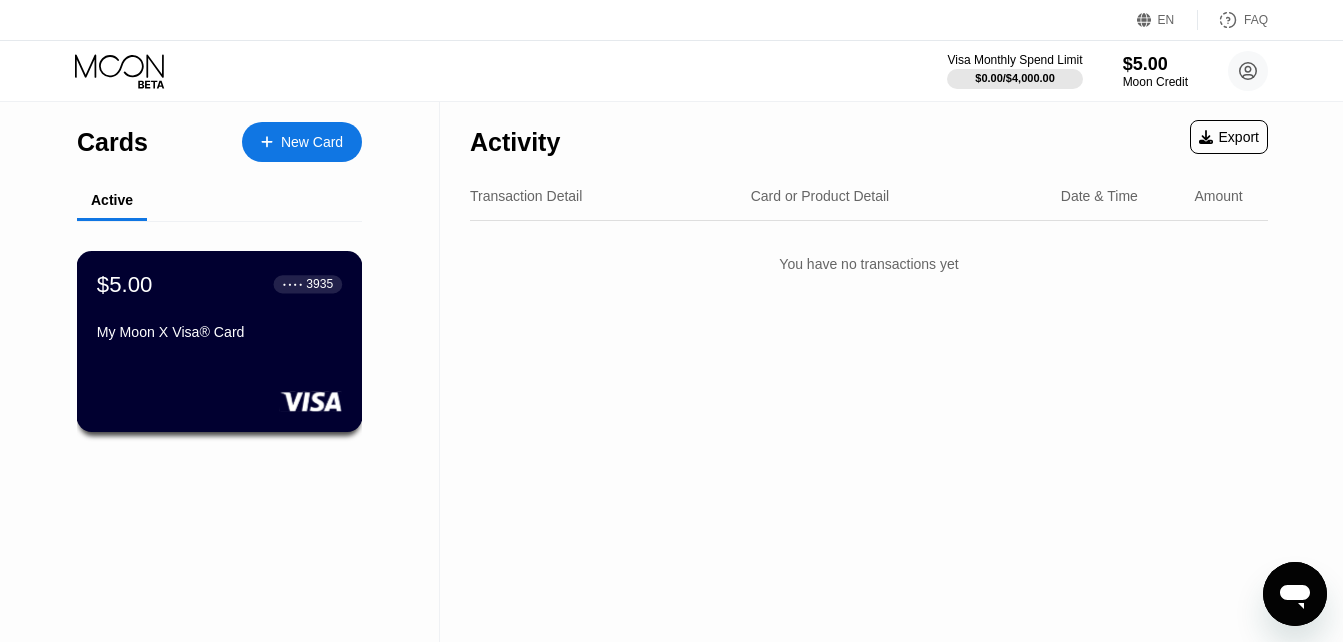click on "$5.00 ● ● ● ● 3935 My Moon X Visa® Card" at bounding box center (220, 341) 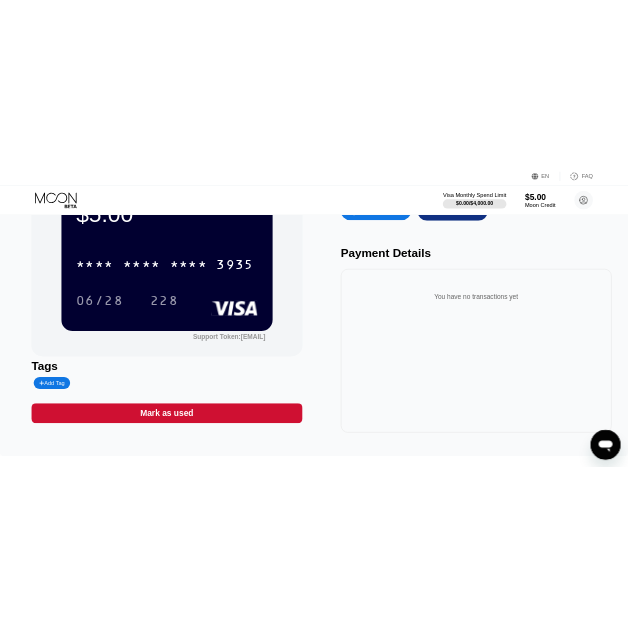 scroll, scrollTop: 0, scrollLeft: 0, axis: both 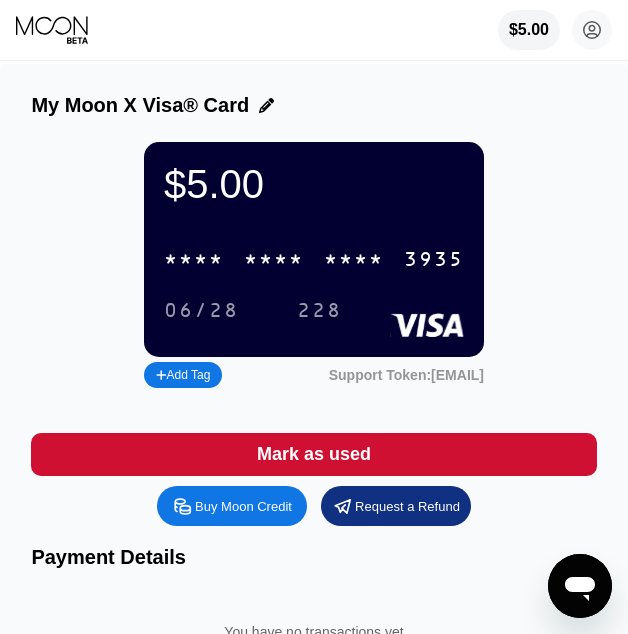 click on "* * * *" at bounding box center (274, 260) 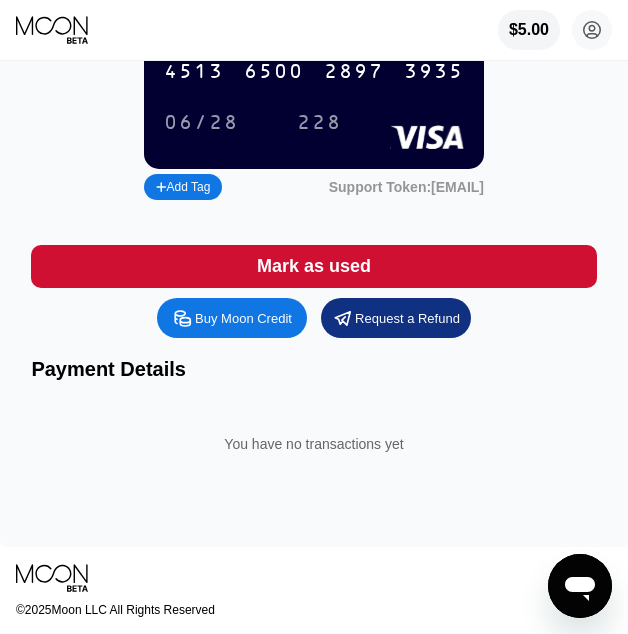 scroll, scrollTop: 0, scrollLeft: 0, axis: both 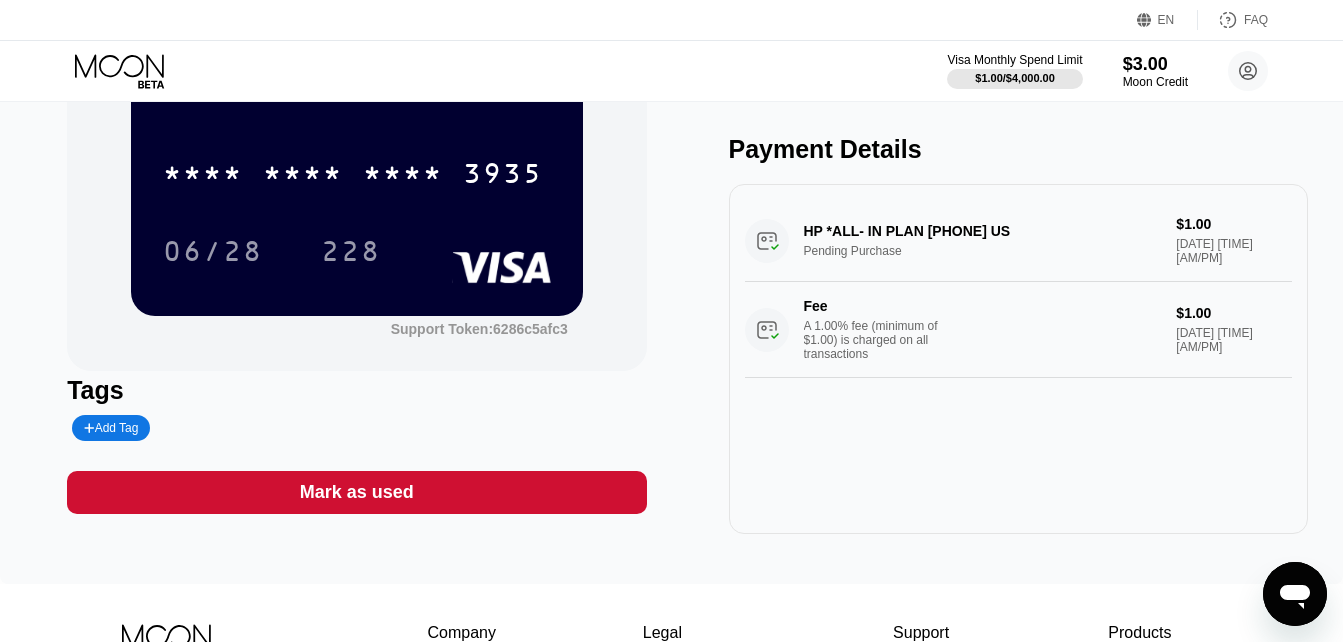 click on "Payment Details" at bounding box center [1018, 149] 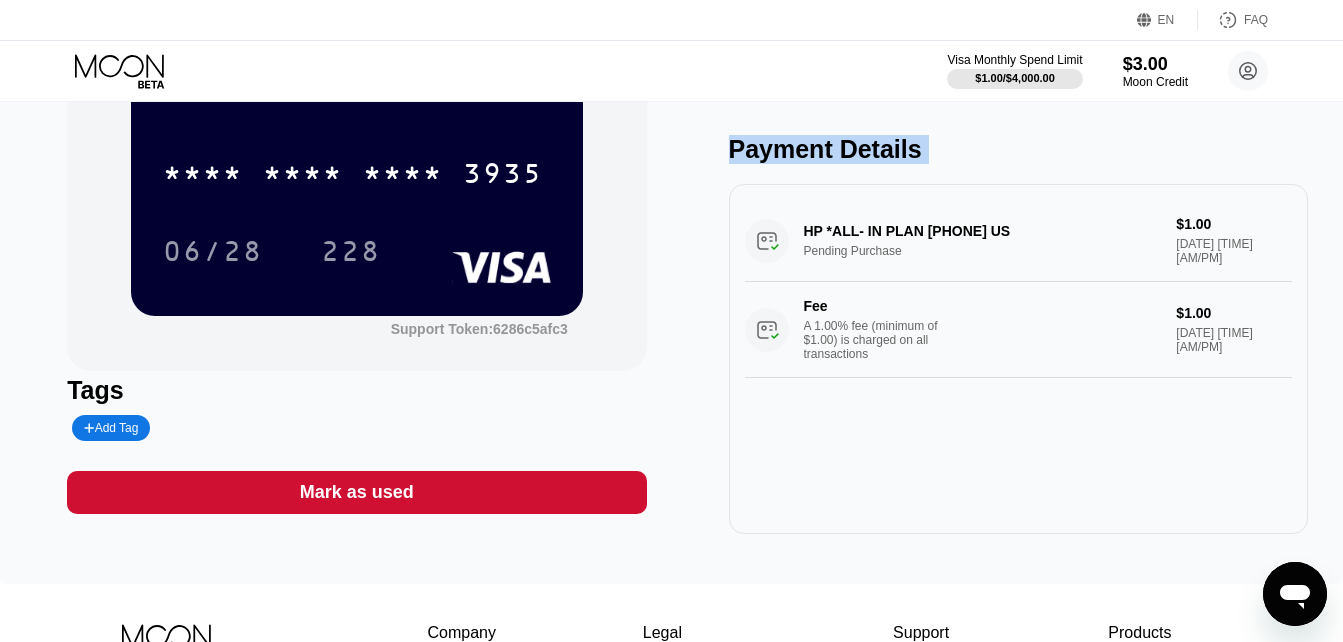 drag, startPoint x: 730, startPoint y: 169, endPoint x: 1065, endPoint y: 349, distance: 380.29593 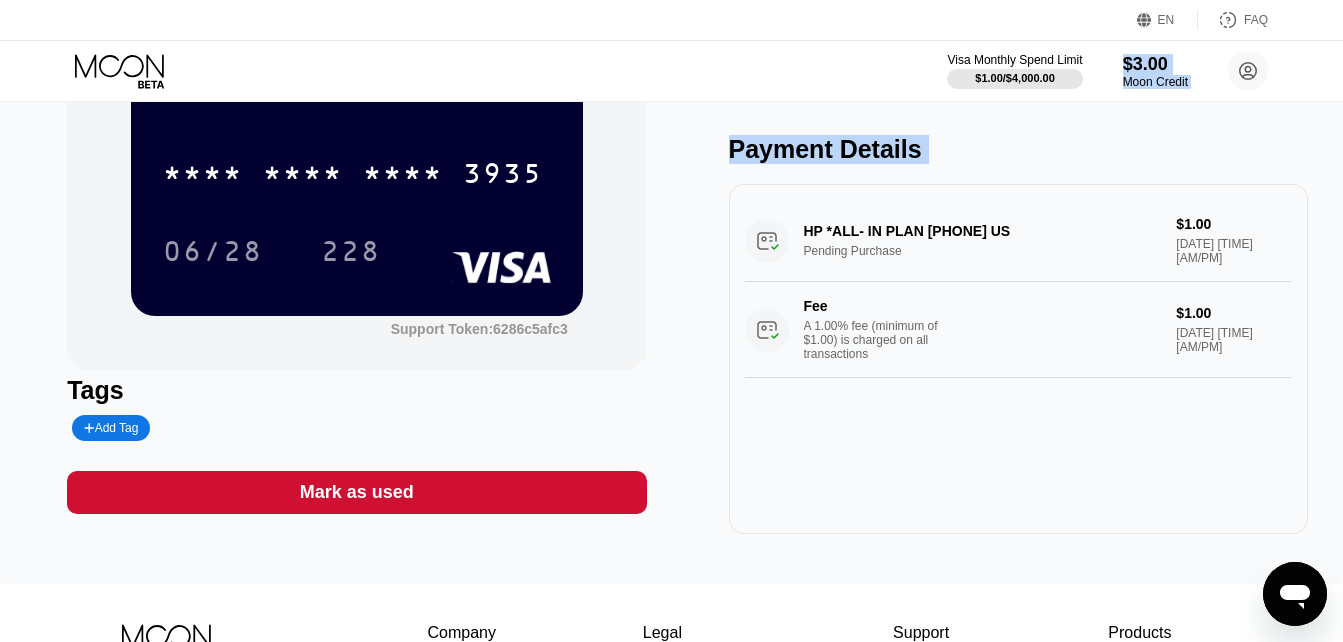 drag, startPoint x: 775, startPoint y: 100, endPoint x: 1152, endPoint y: 500, distance: 549.6626 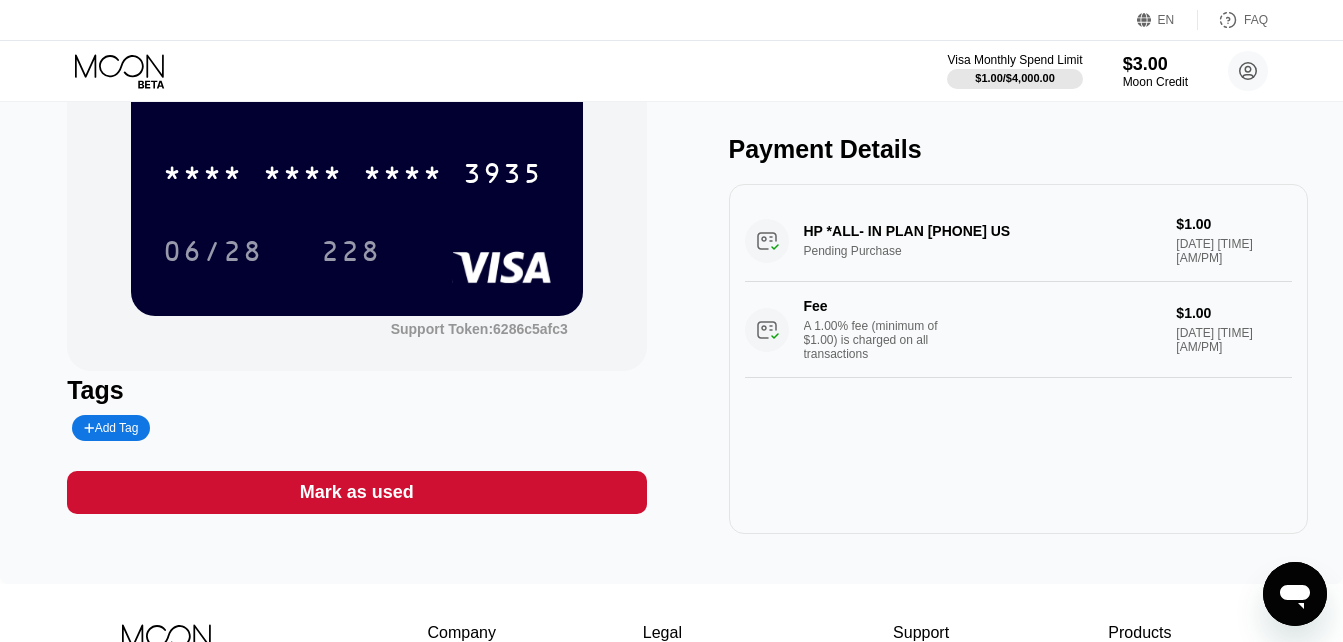 click on "Payment Details" at bounding box center [1018, 149] 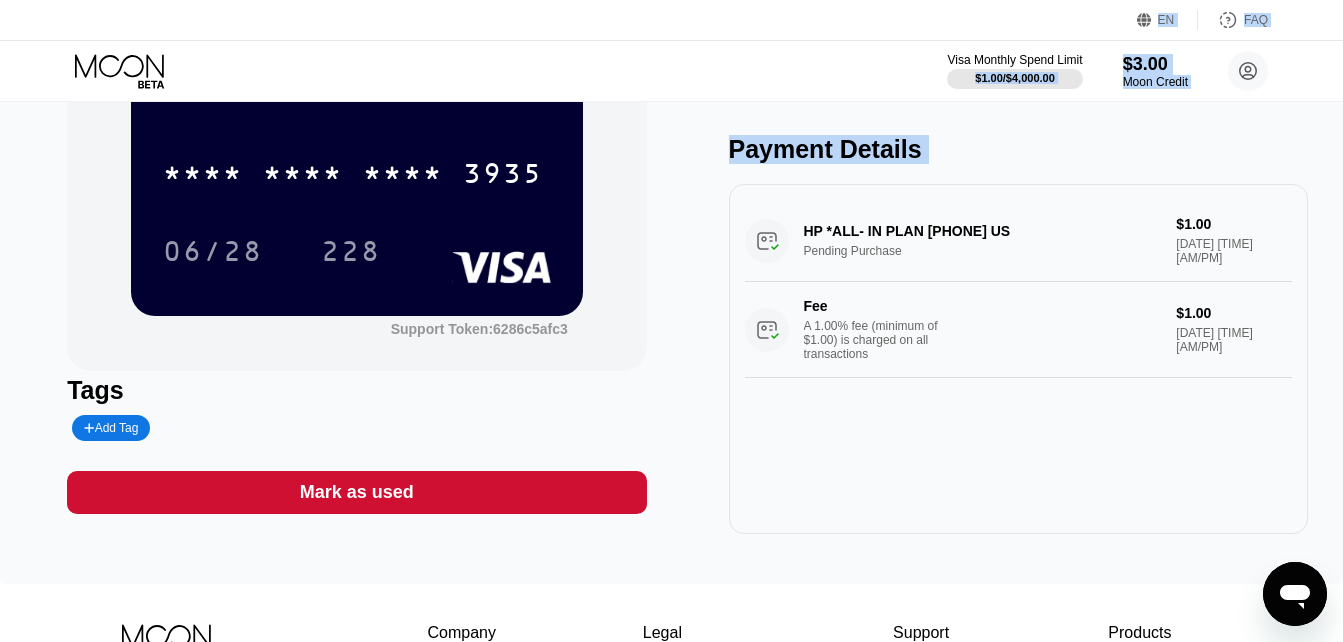 drag, startPoint x: 922, startPoint y: 39, endPoint x: 1275, endPoint y: 523, distance: 599.0534 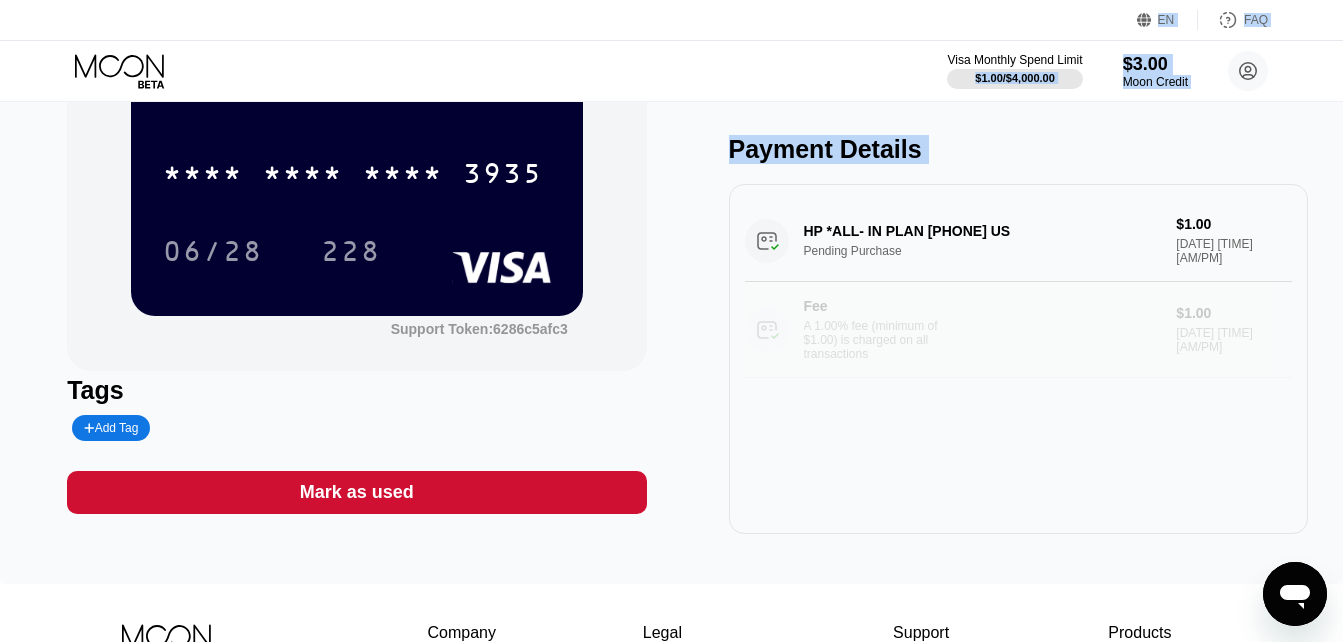drag, startPoint x: 1275, startPoint y: 523, endPoint x: 878, endPoint y: 353, distance: 431.86688 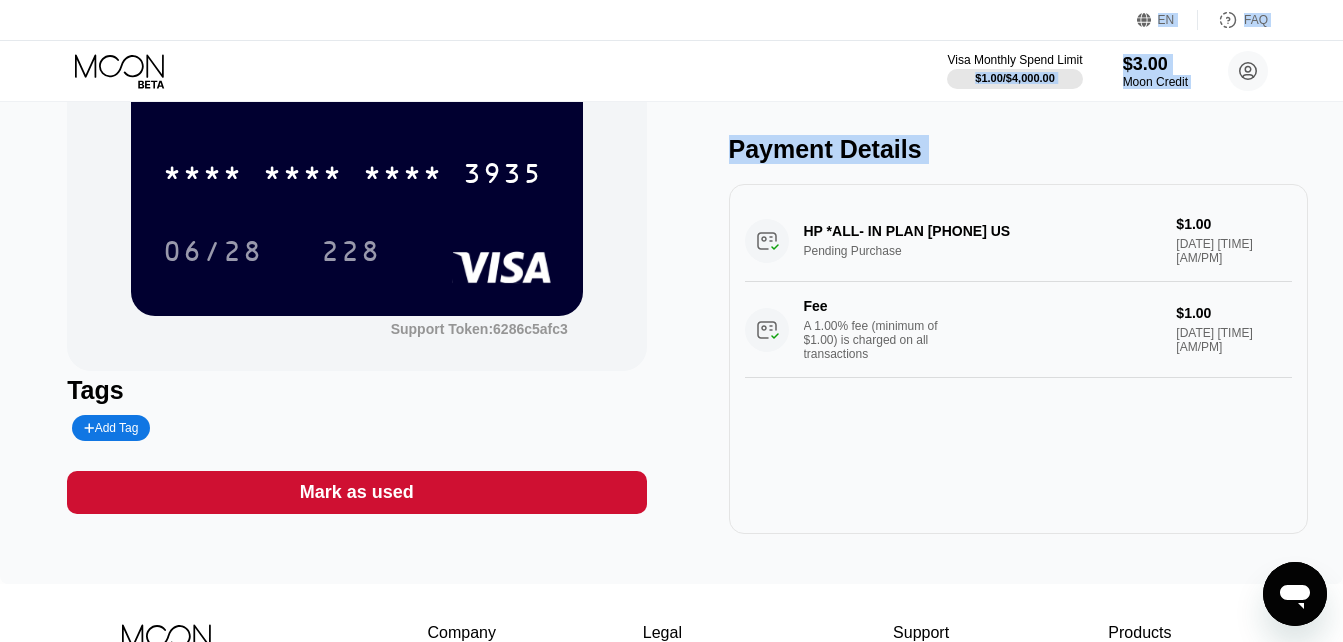 click on "Buy Moon Credit Request a Refund Payment Details HP *ALL- IN PLAN         [PHONE] US Pending Purchase $1.00 [DATE] [TIME] [AM/PM] Fee A 1.00% fee (minimum of $1.00) is charged on all transactions $1.00 [DATE] [TIME] [AM/PM]" at bounding box center [1018, 282] 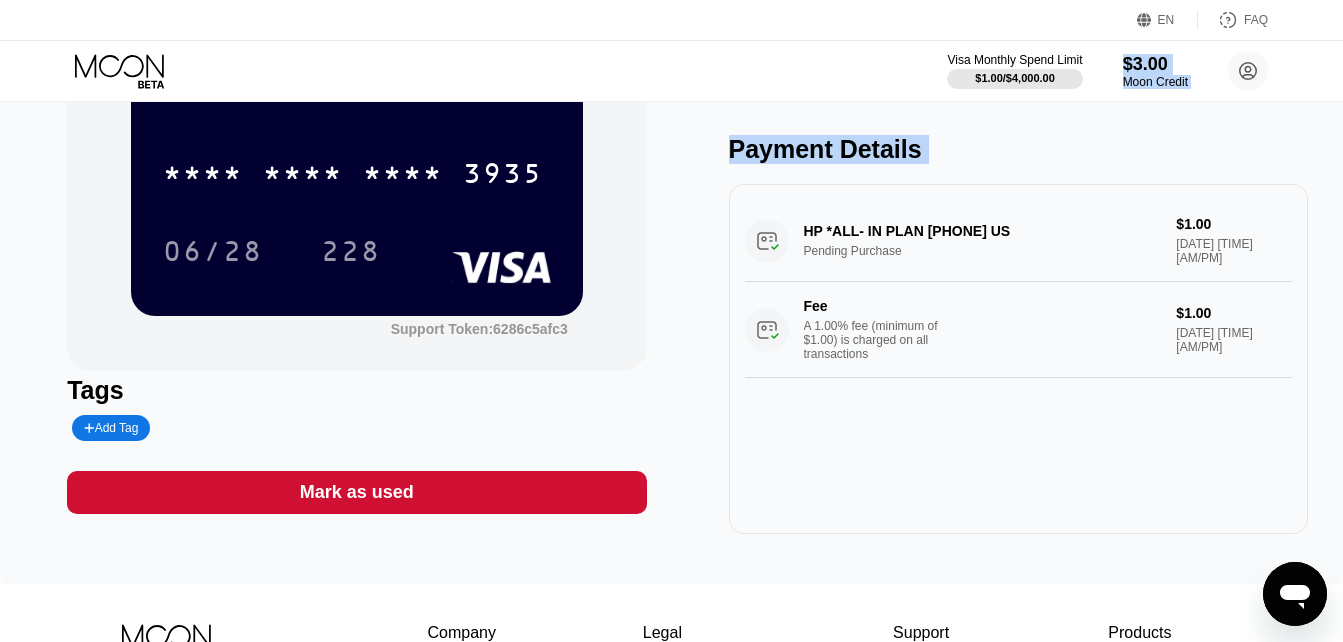 drag, startPoint x: 710, startPoint y: 100, endPoint x: 1134, endPoint y: 466, distance: 560.11786 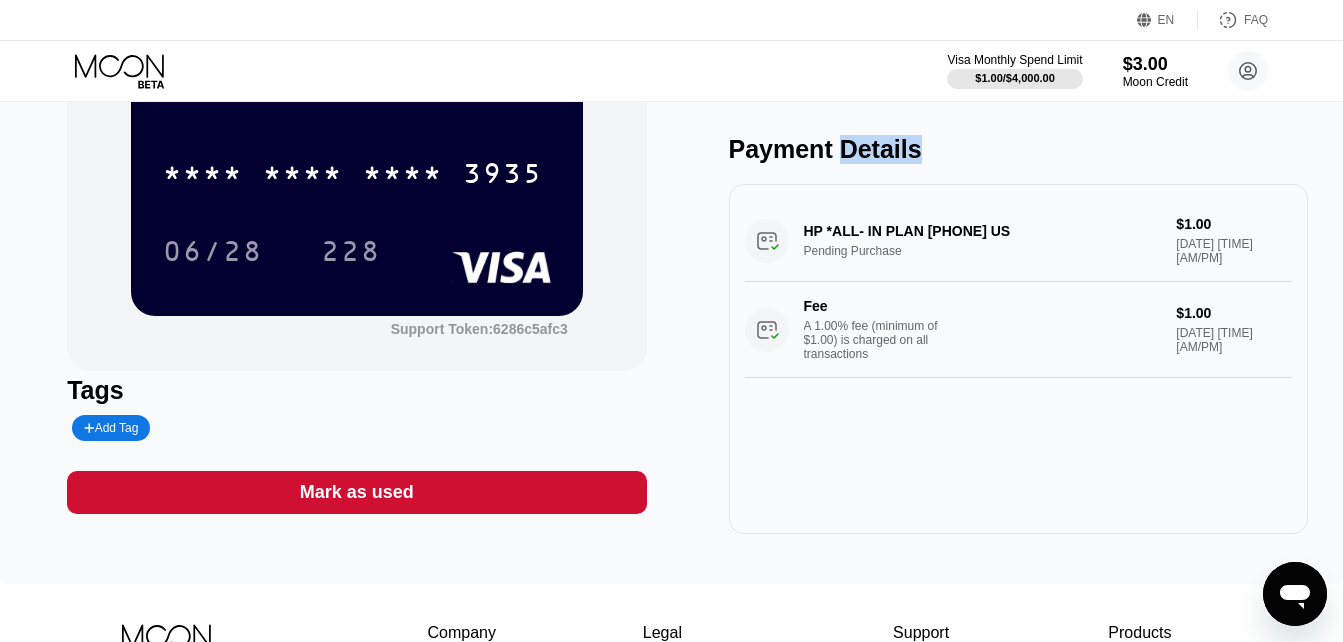 click on "Payment Details" at bounding box center (1018, 149) 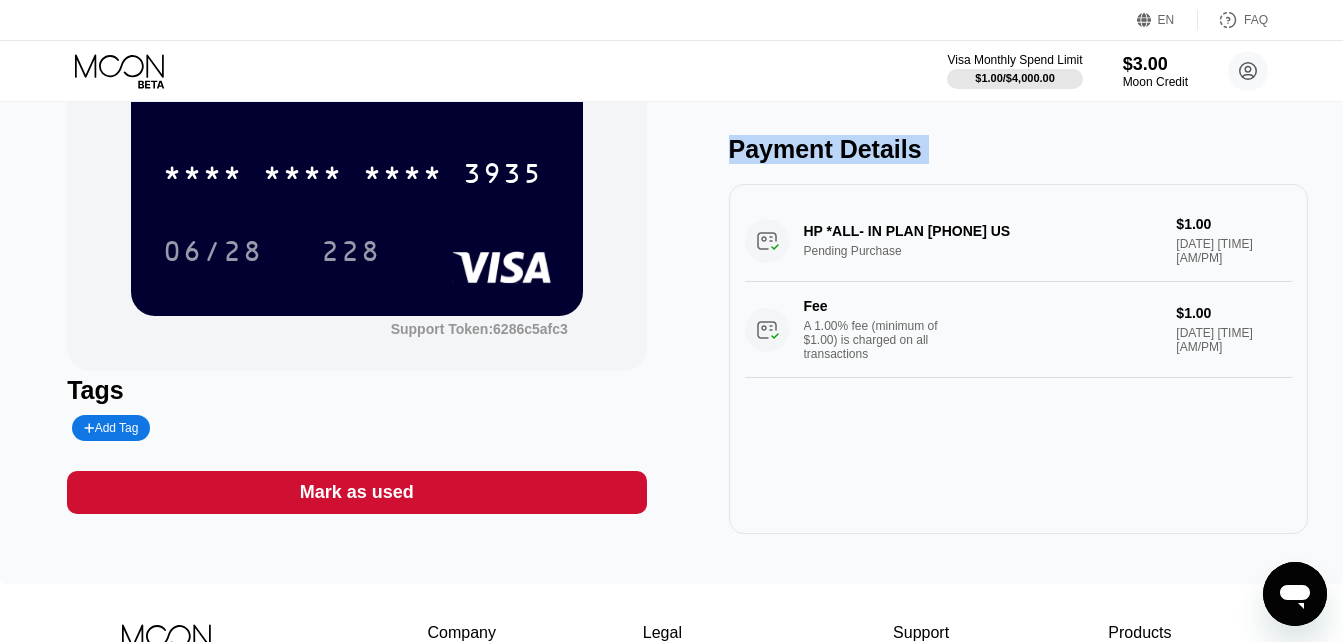 click on "Payment Details" at bounding box center [1018, 149] 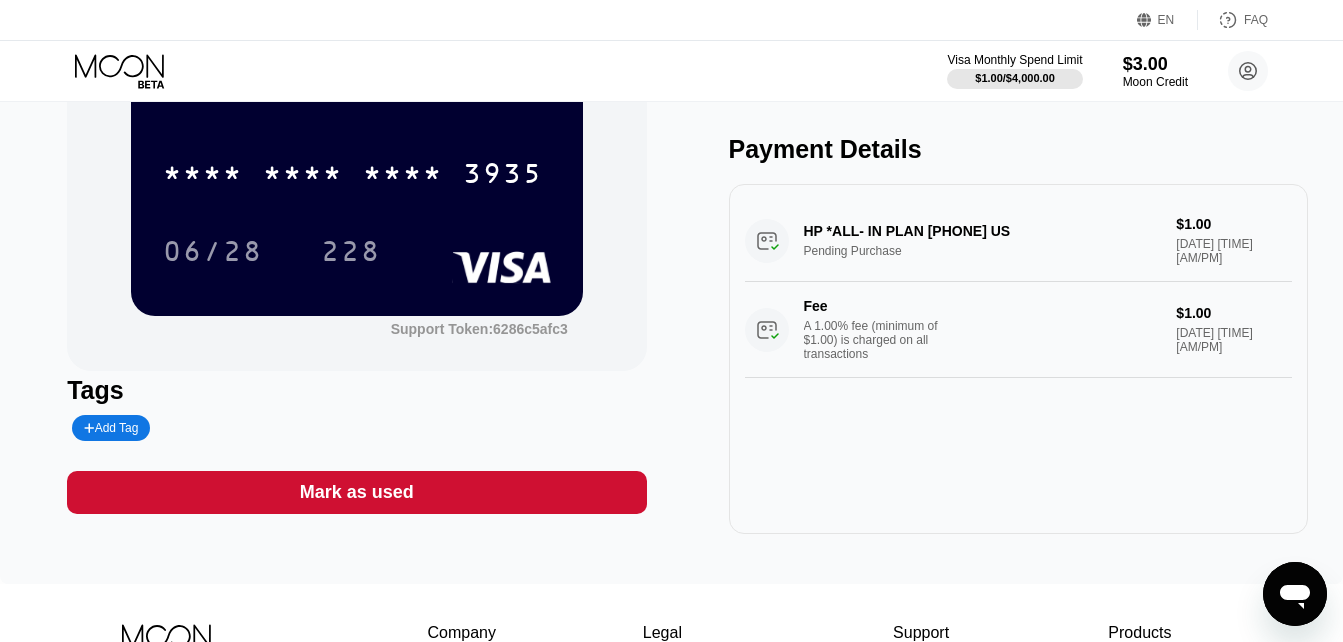 click on "Payment Details" at bounding box center (1018, 149) 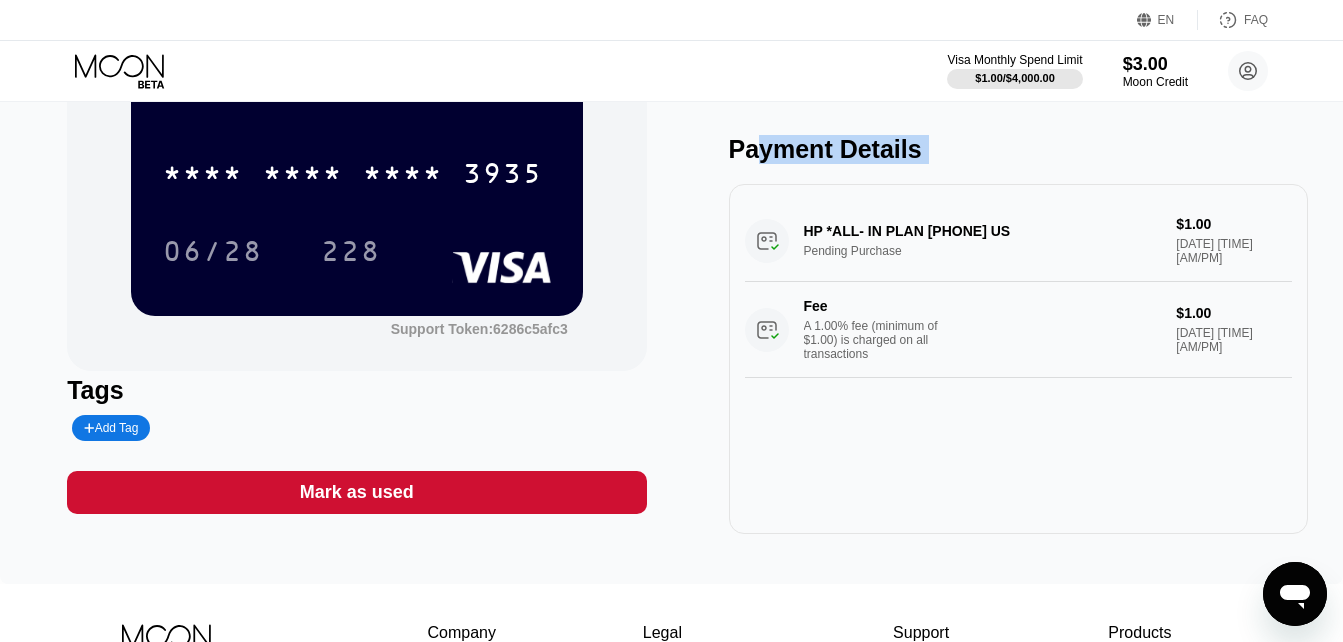 drag, startPoint x: 761, startPoint y: 152, endPoint x: 1069, endPoint y: 424, distance: 410.9112 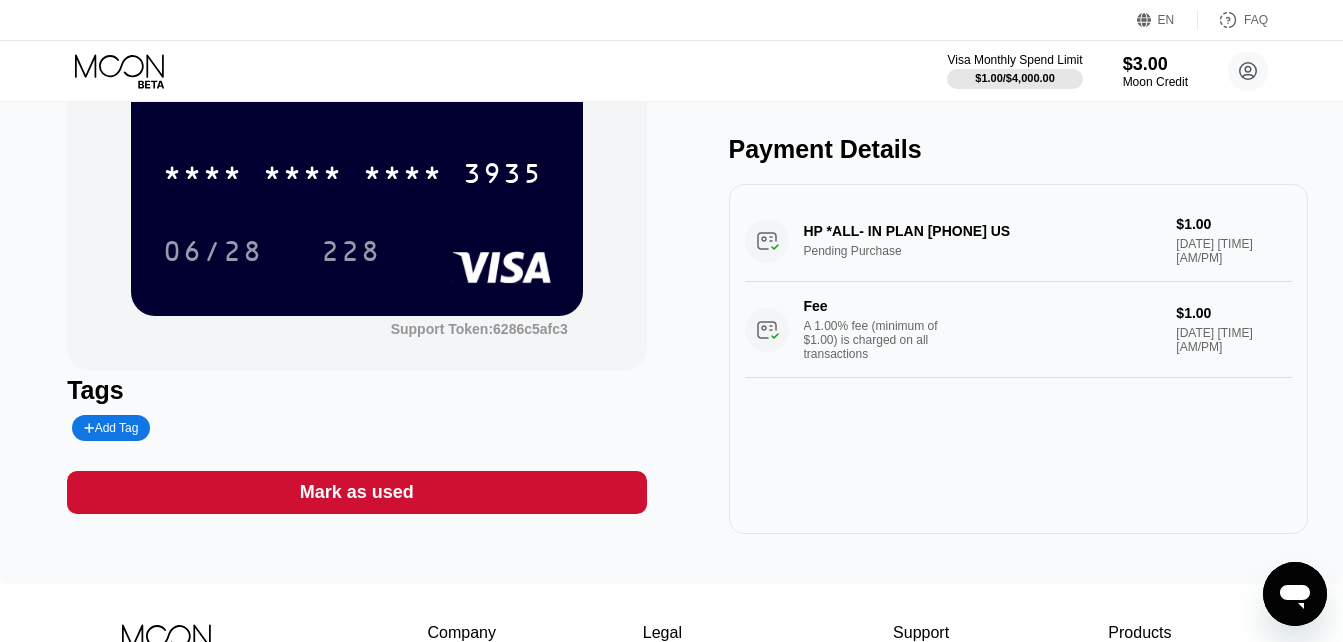 click on "Visa Monthly Spend Limit $1.00 / $4,000.00 $3.00 Moon Credit [FIRST] [LAST] [EMAIL]  Home Settings Support Careers About Us Log out Privacy policy Terms" at bounding box center (671, 71) 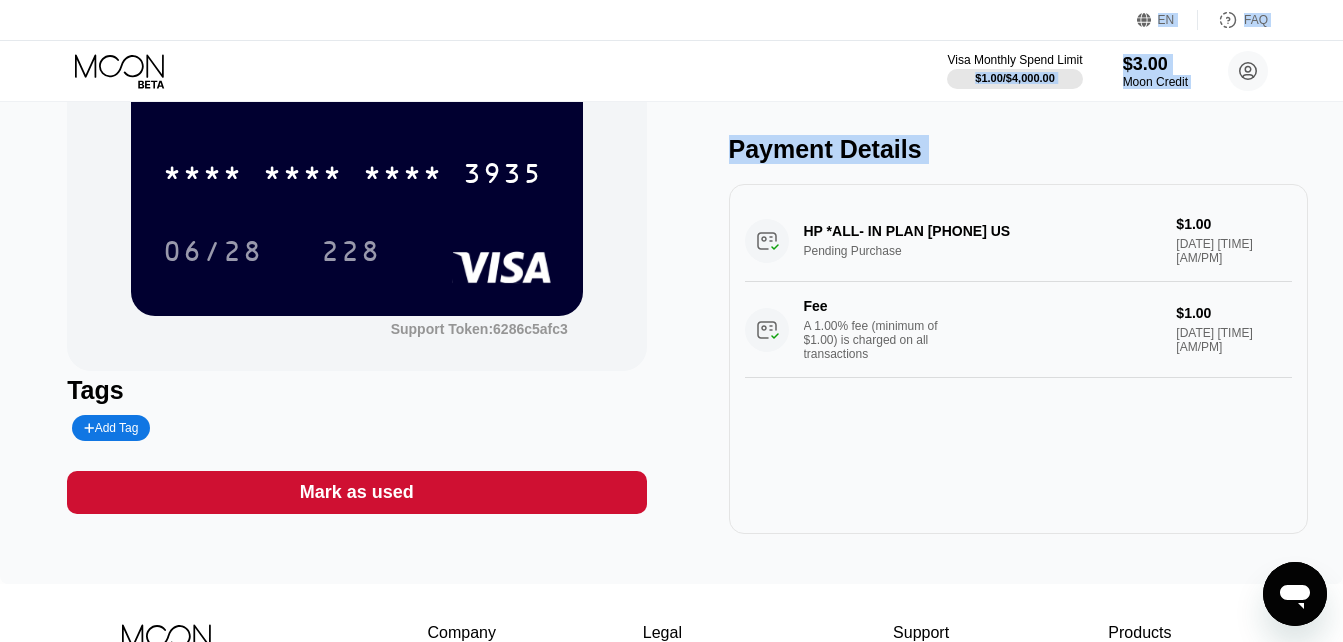 drag, startPoint x: 923, startPoint y: 16, endPoint x: 1073, endPoint y: 552, distance: 556.5932 